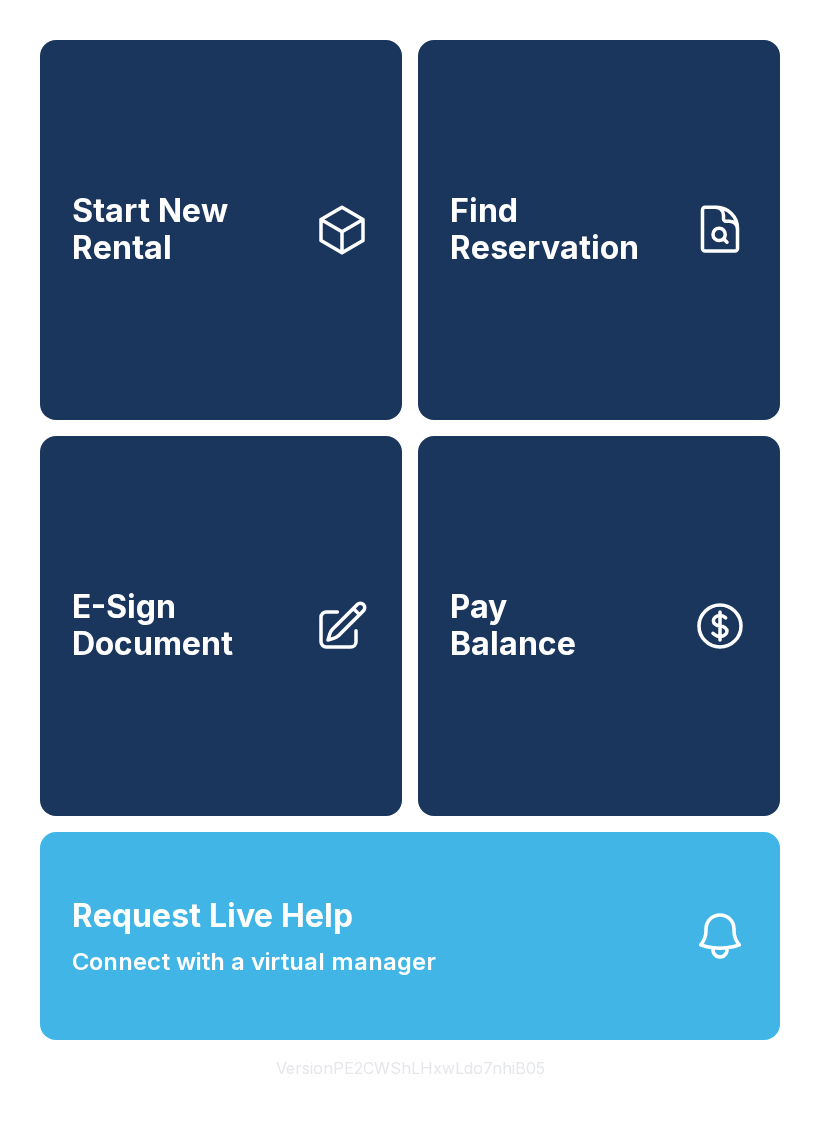 scroll, scrollTop: 0, scrollLeft: 0, axis: both 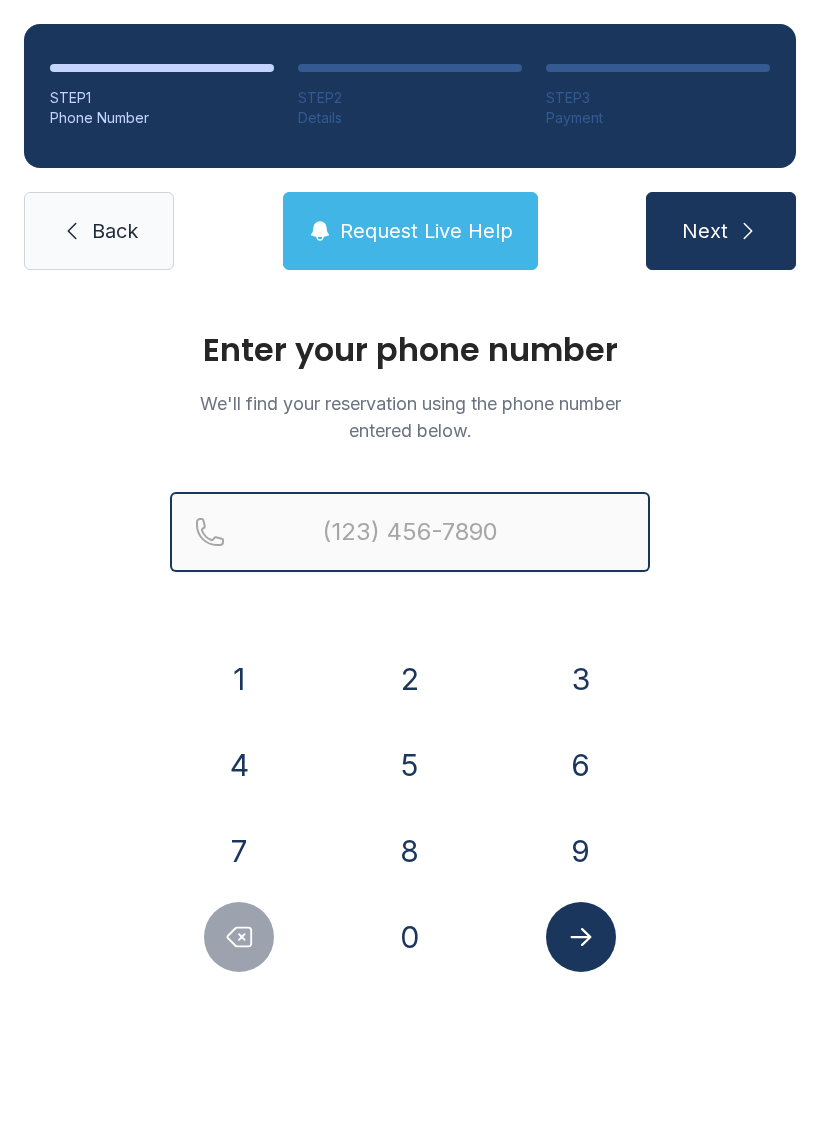 click at bounding box center (410, 532) 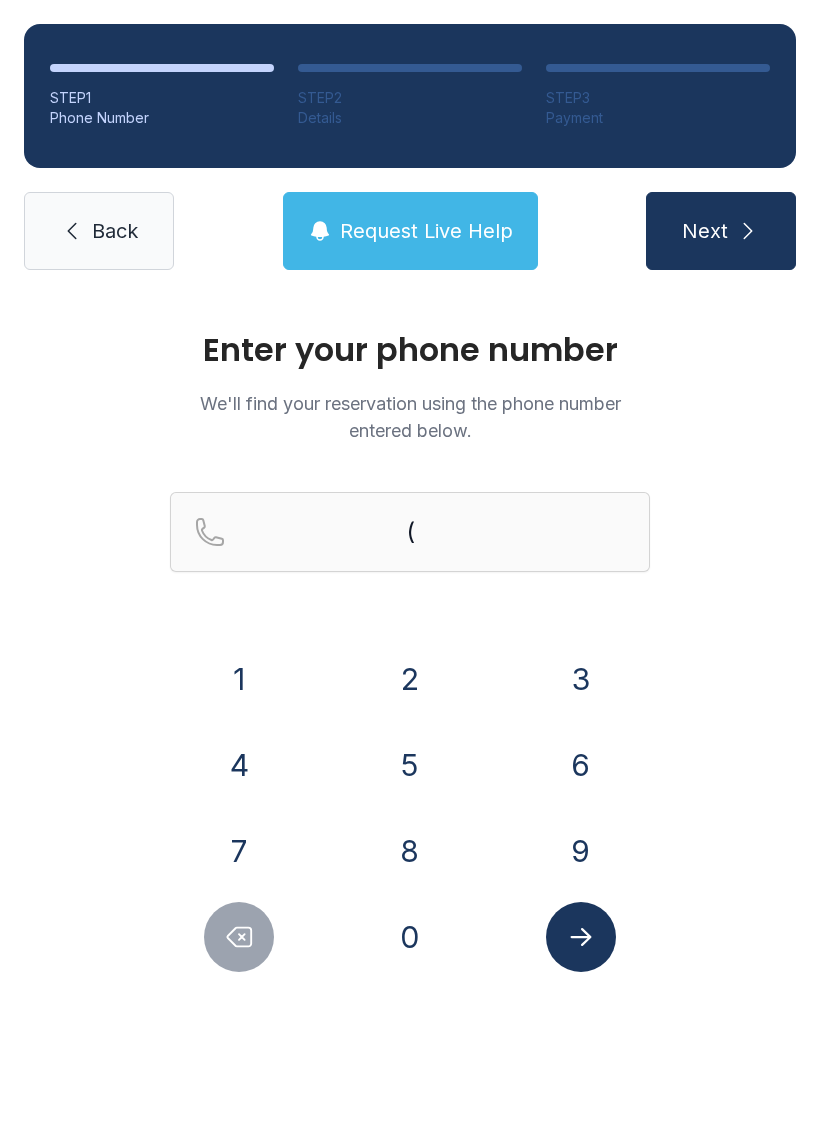 click on "1" at bounding box center (239, 679) 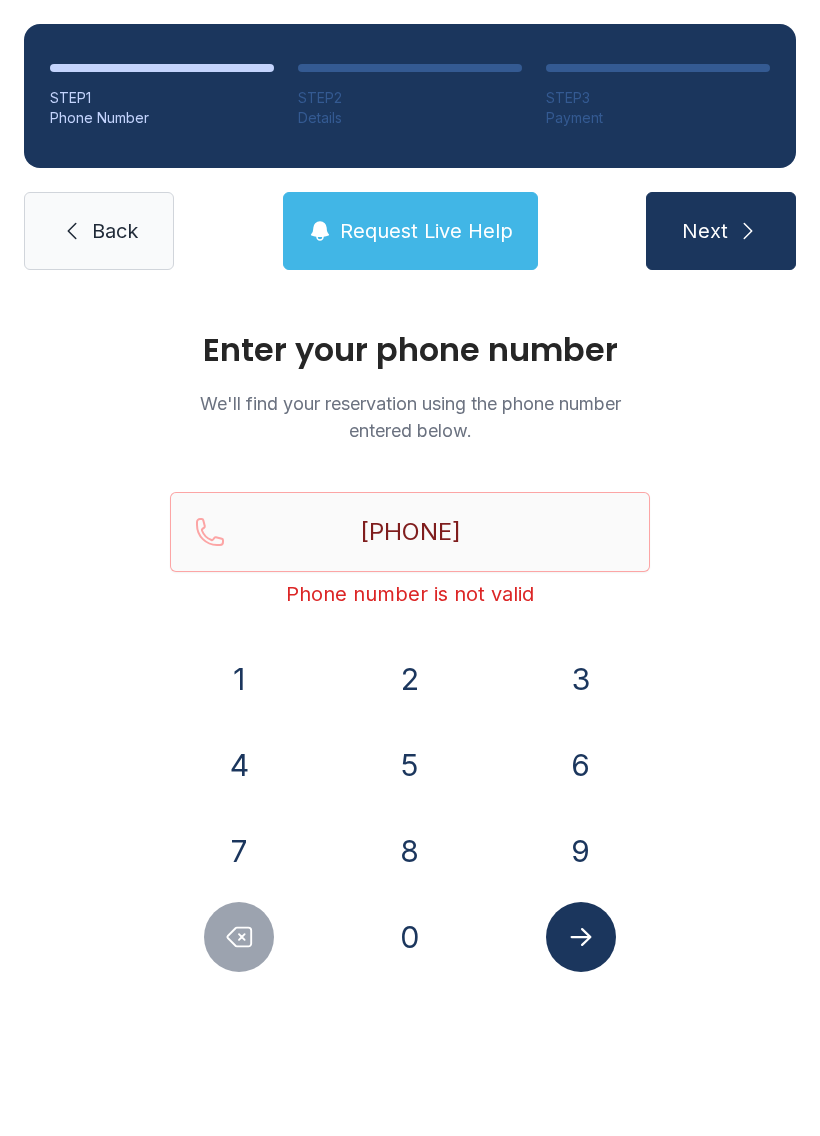 click on "1" at bounding box center (239, 679) 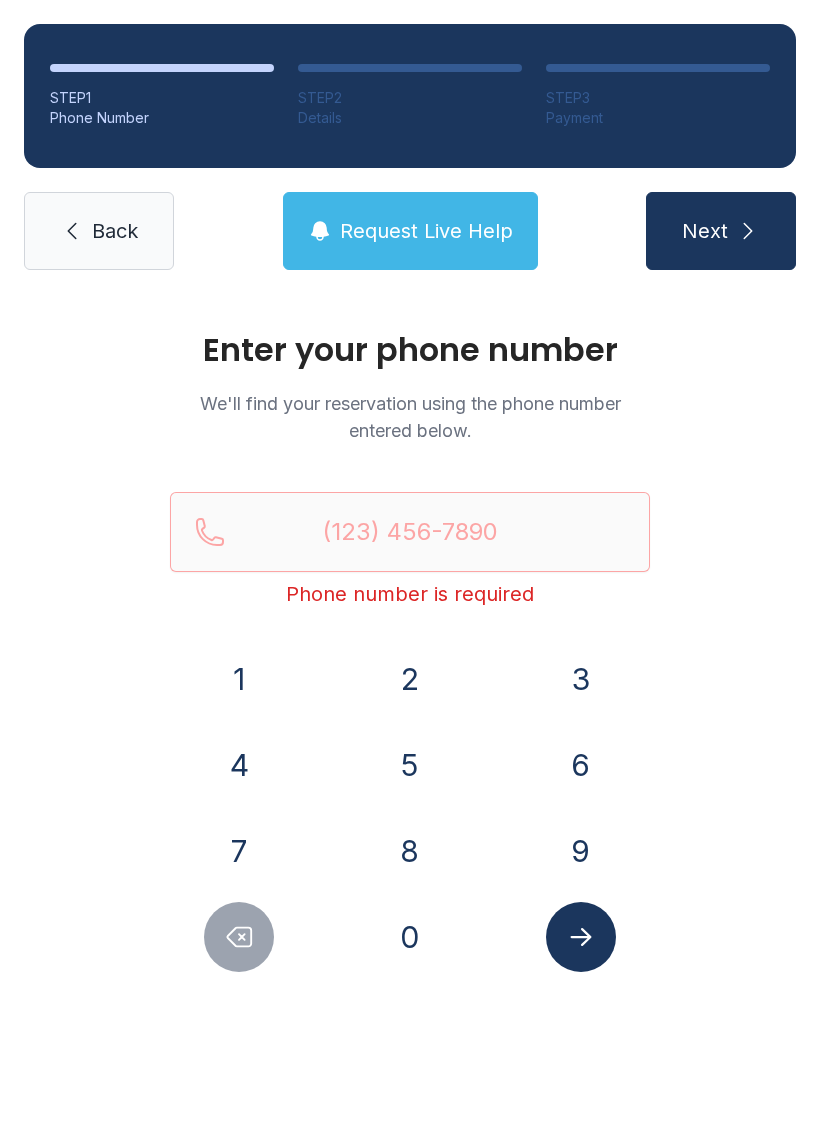click on "4" at bounding box center (239, 765) 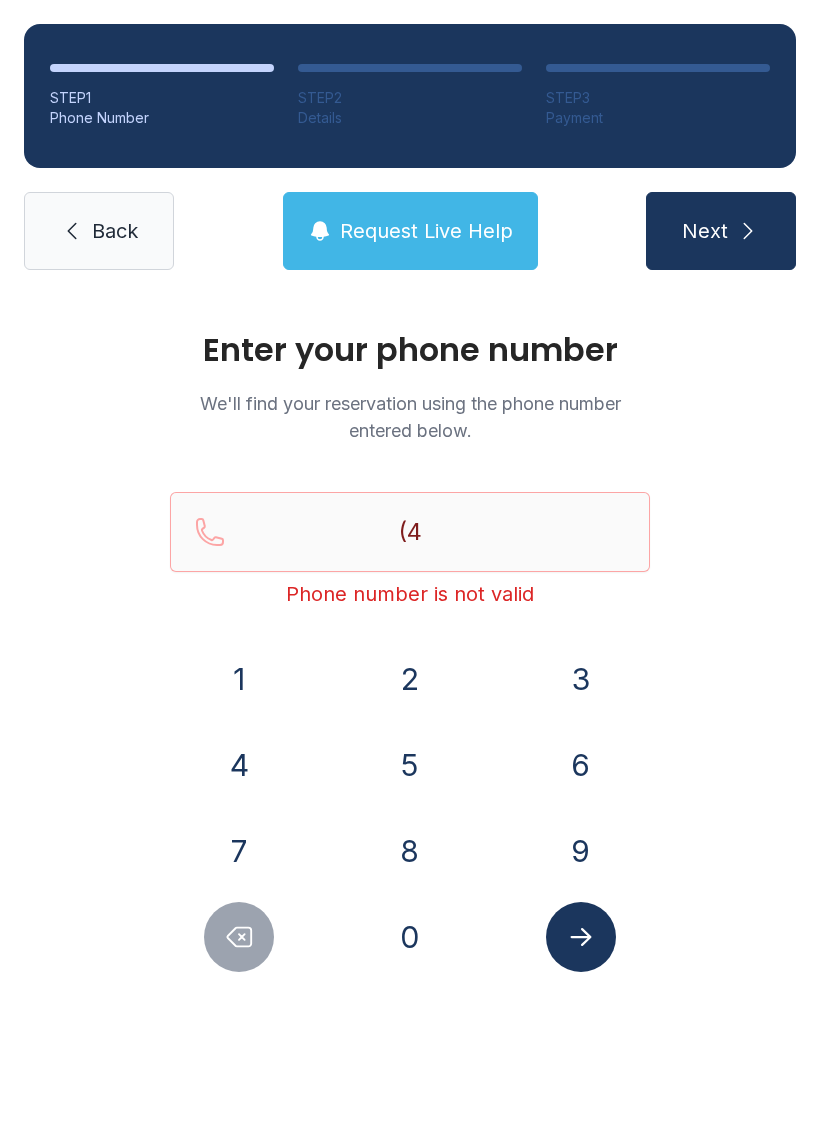 click on "1" at bounding box center (239, 679) 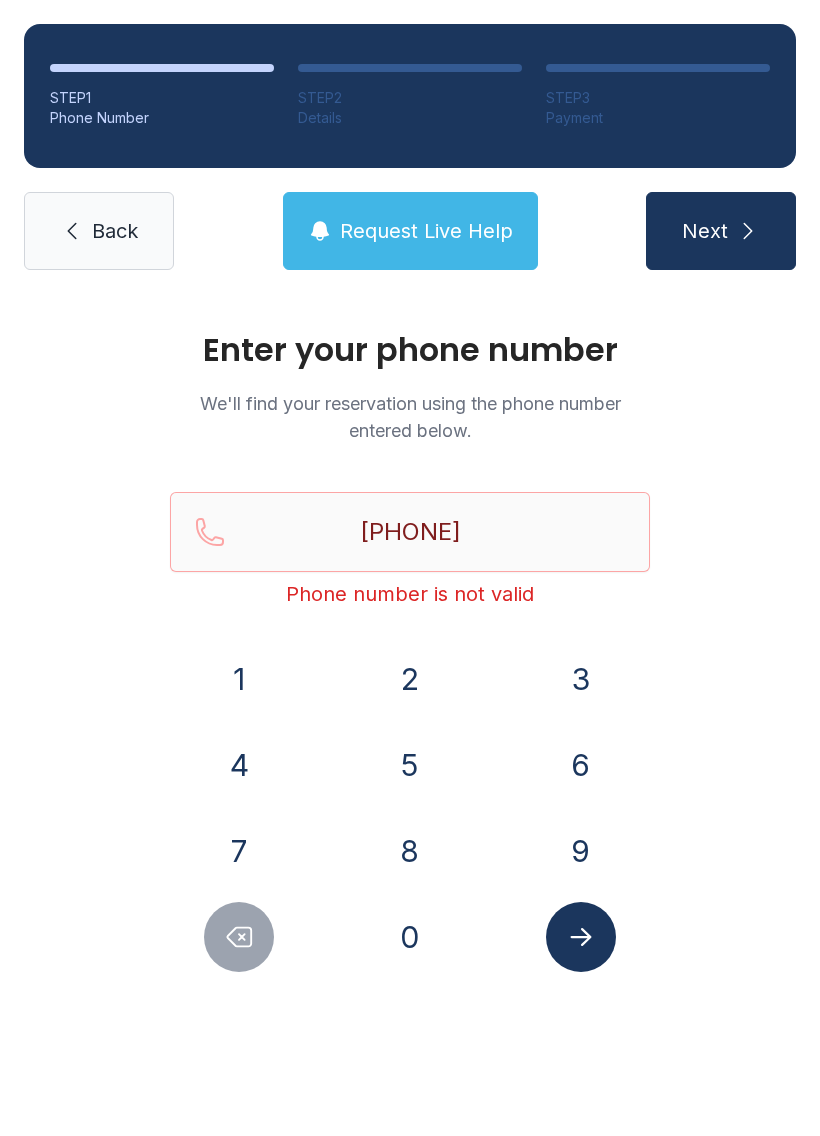 click on "2" at bounding box center [410, 679] 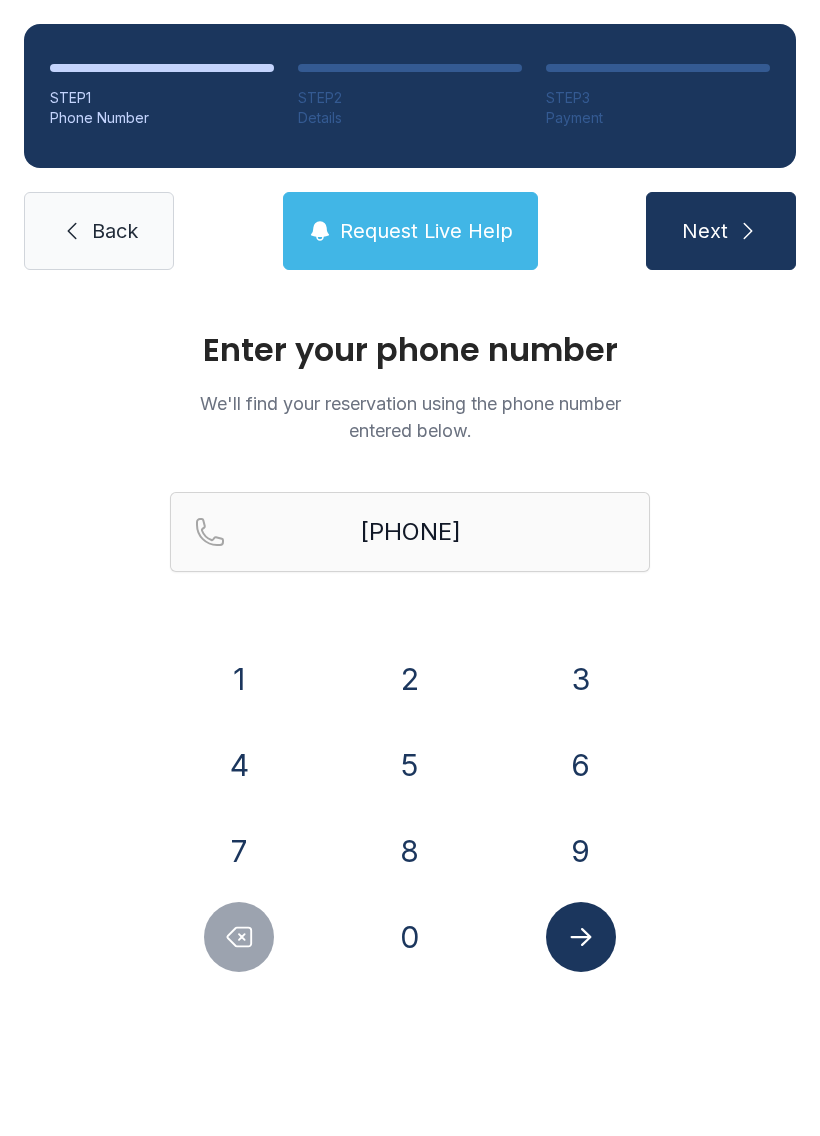 click 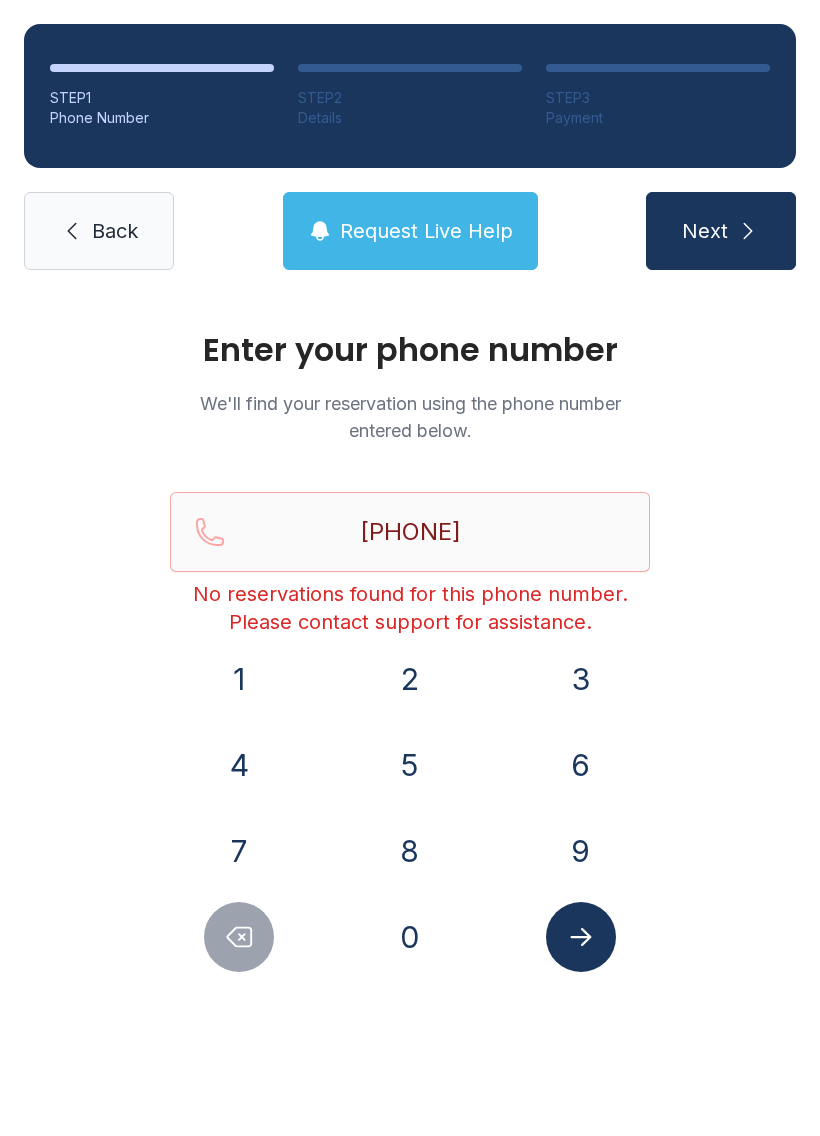 click on "Request Live Help" at bounding box center [426, 231] 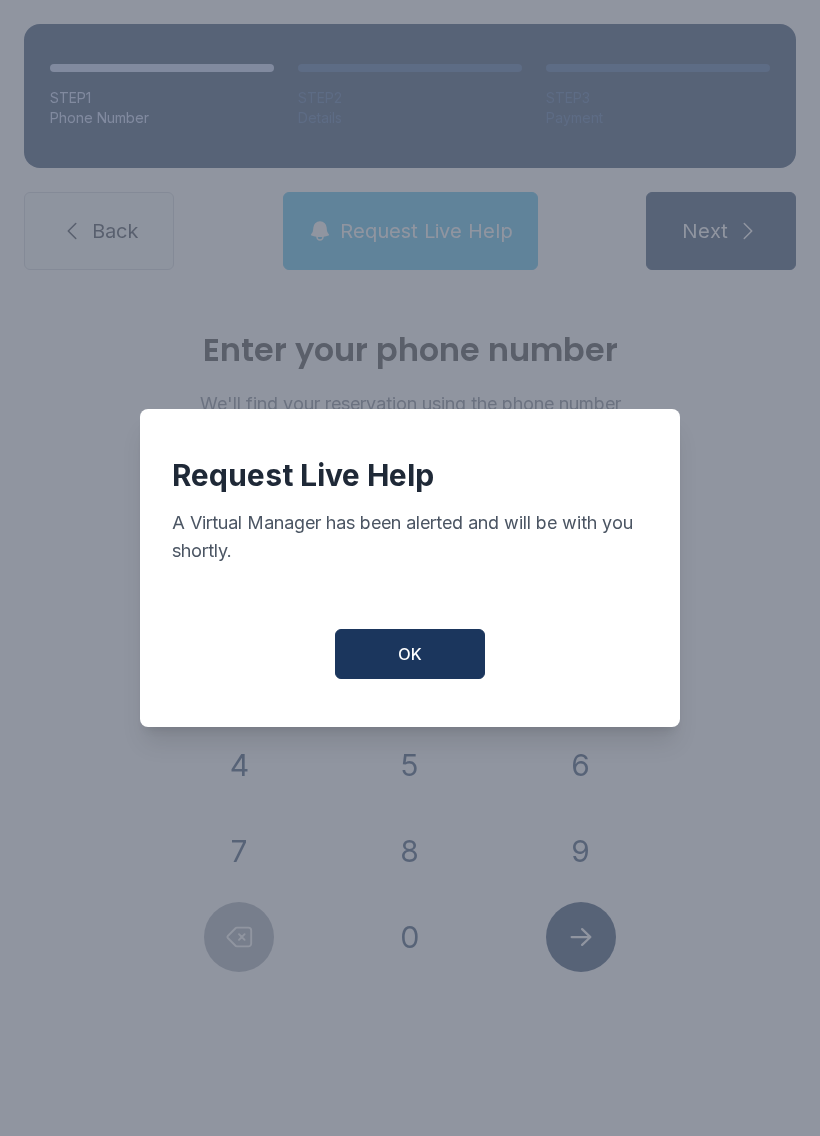 click on "OK" at bounding box center (410, 654) 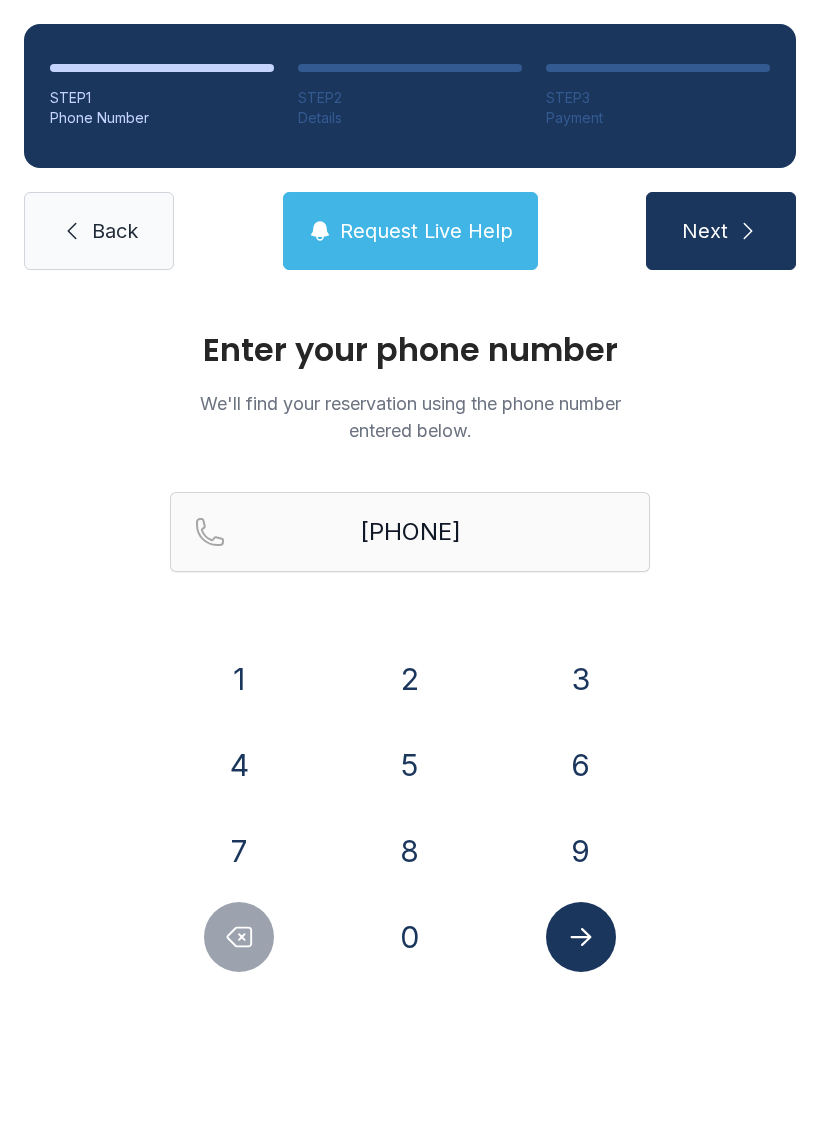 click 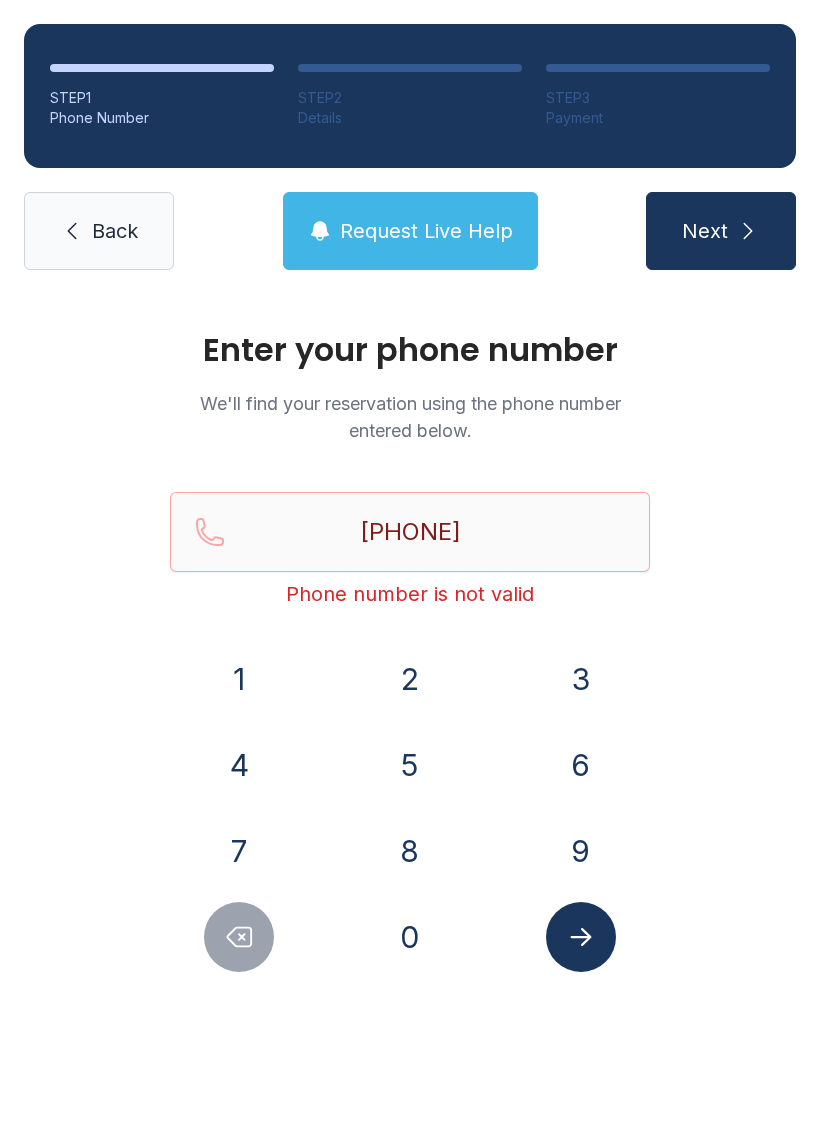 click 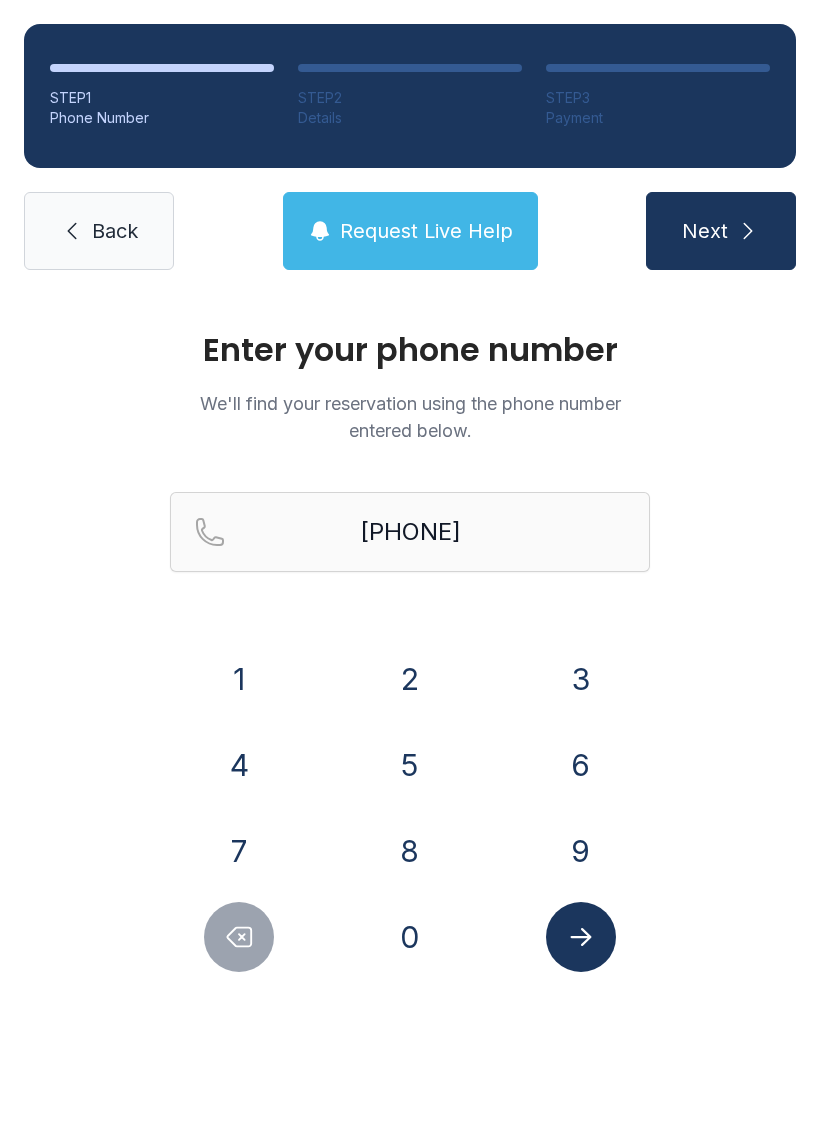 click at bounding box center [581, 937] 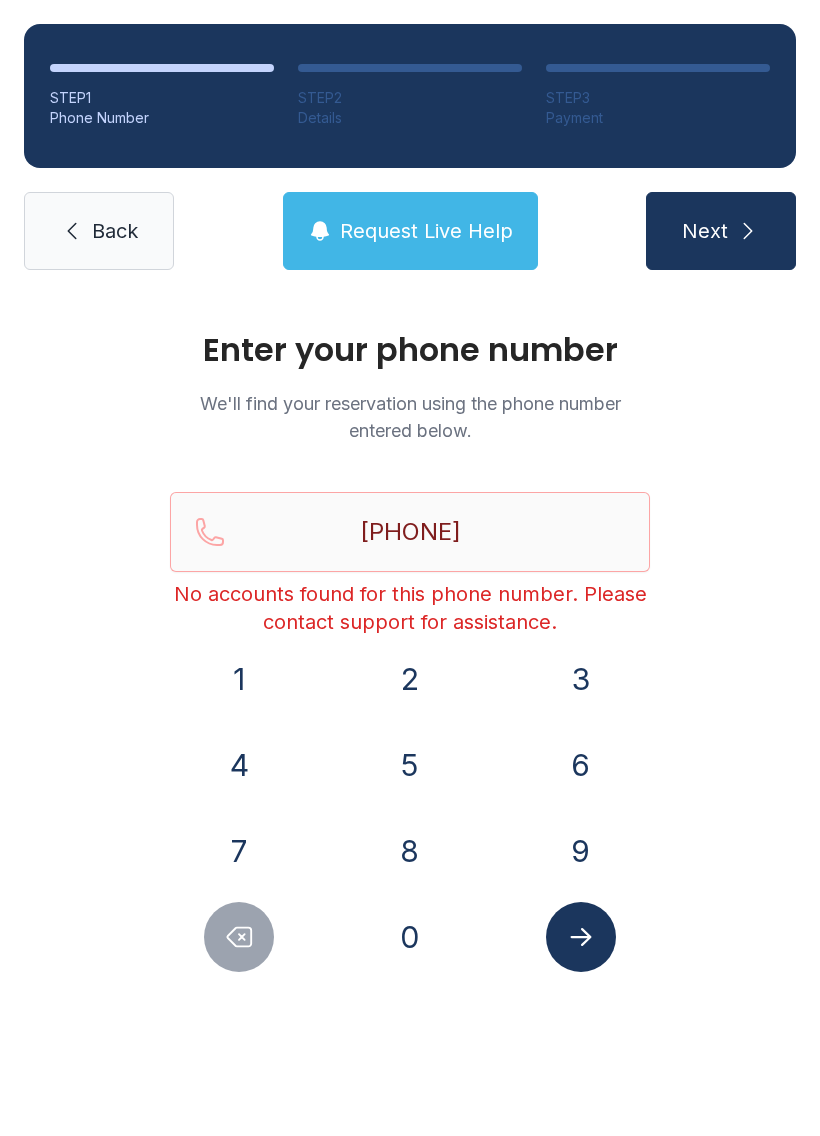 click at bounding box center (239, 937) 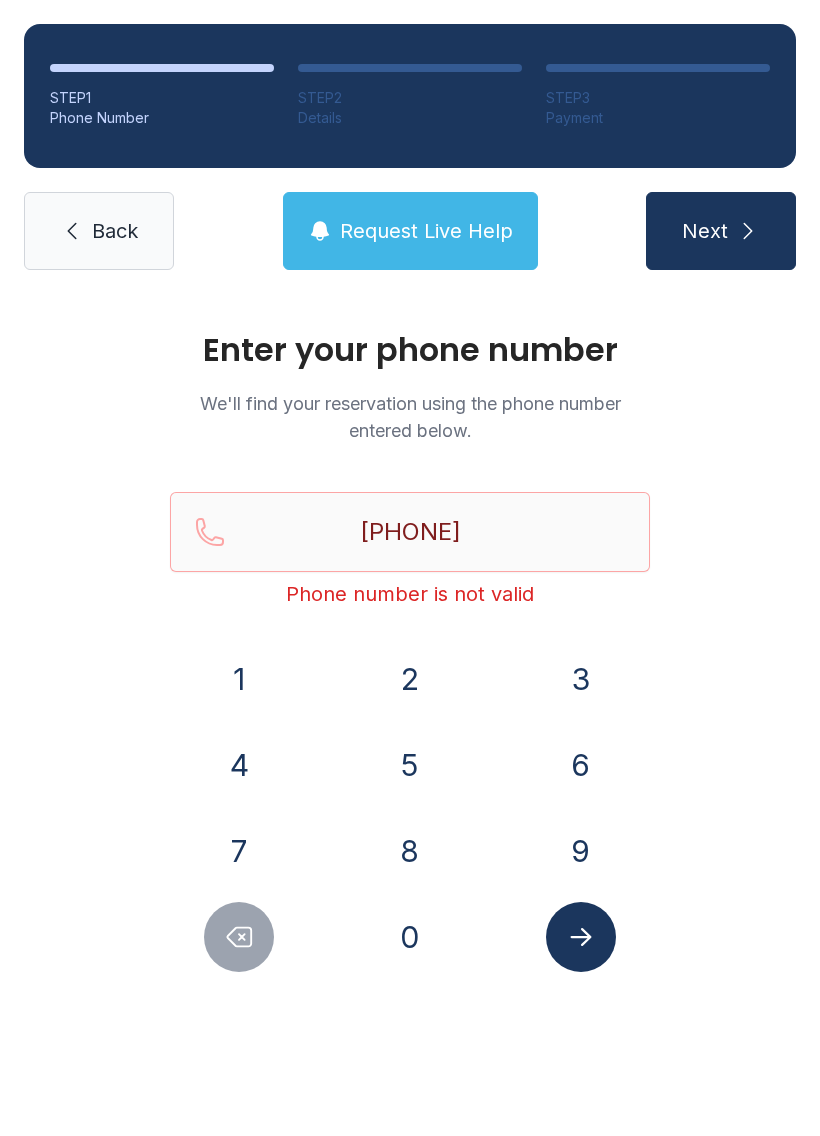 click at bounding box center (239, 937) 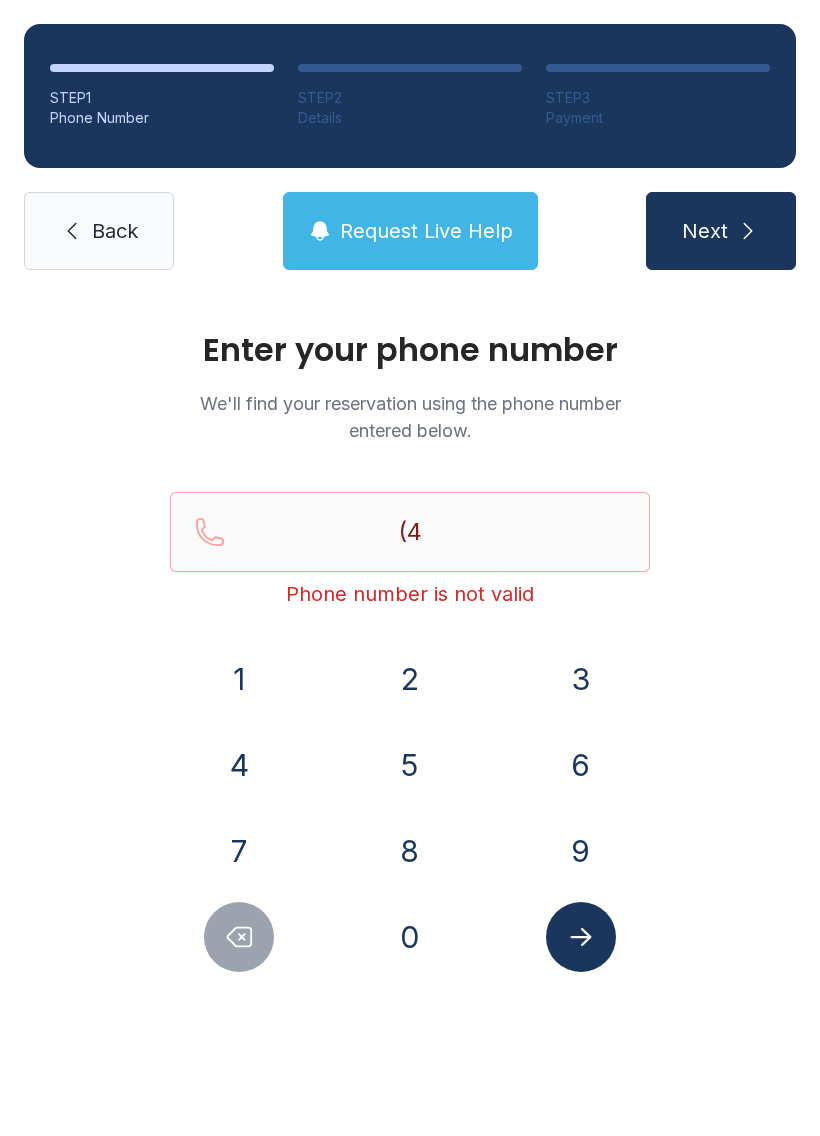 click at bounding box center [239, 937] 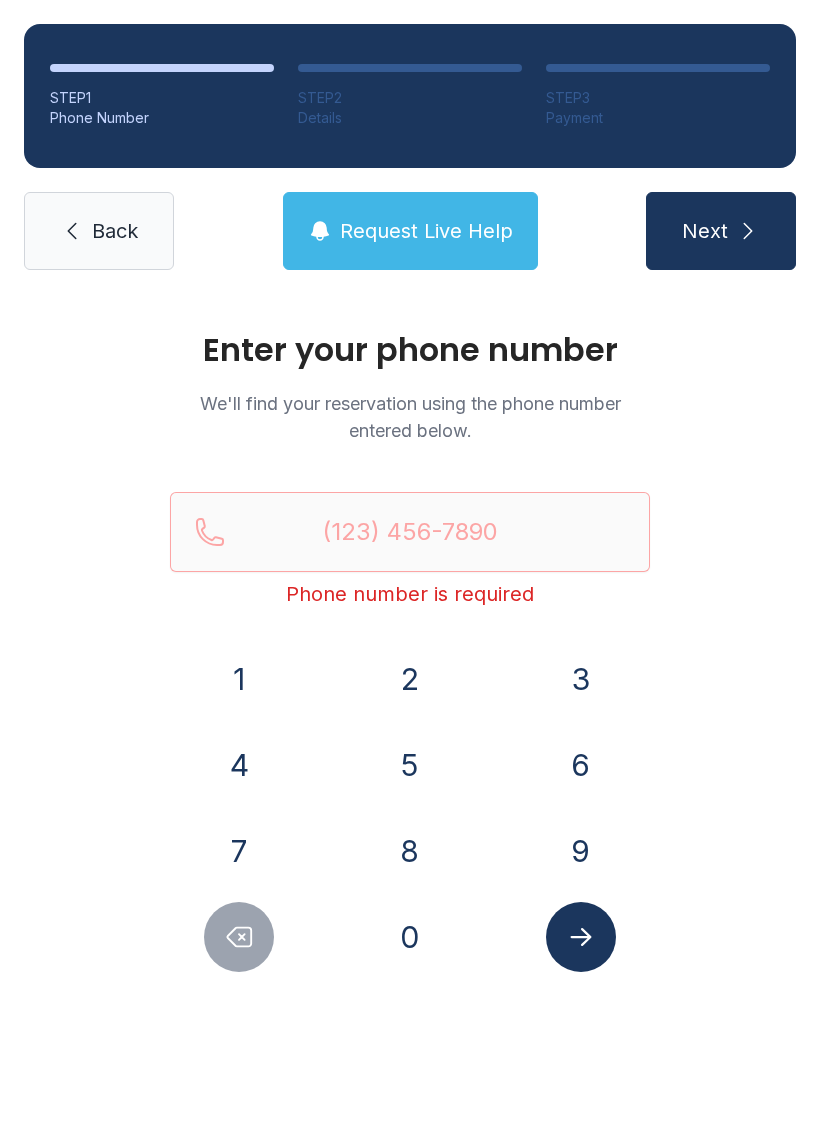 click on "Request Live Help" at bounding box center [410, 231] 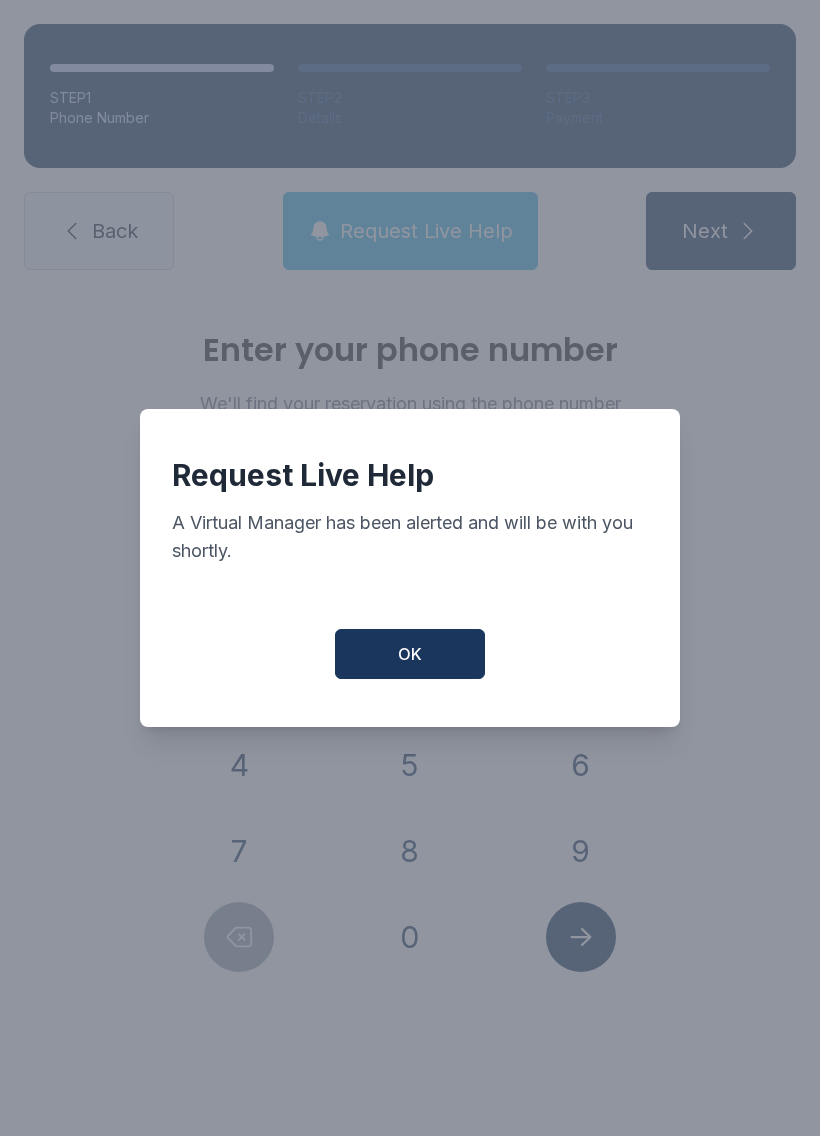 click on "OK" at bounding box center (410, 654) 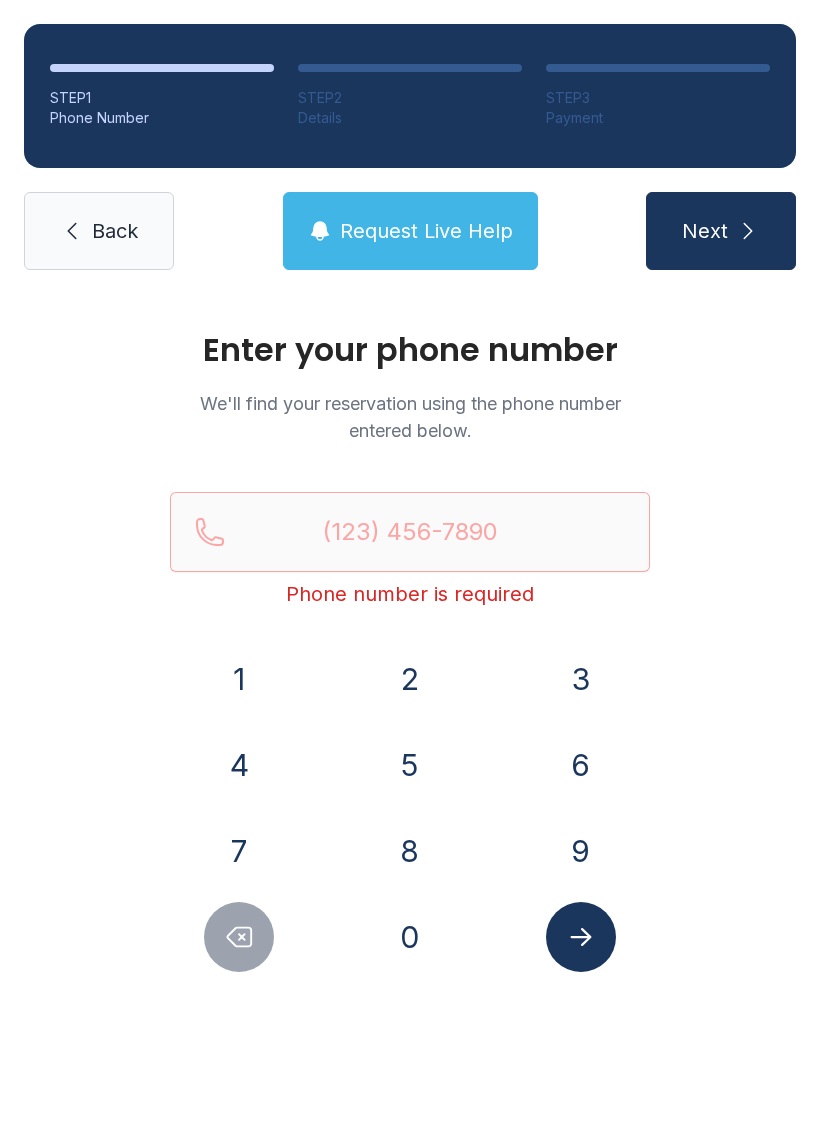 click 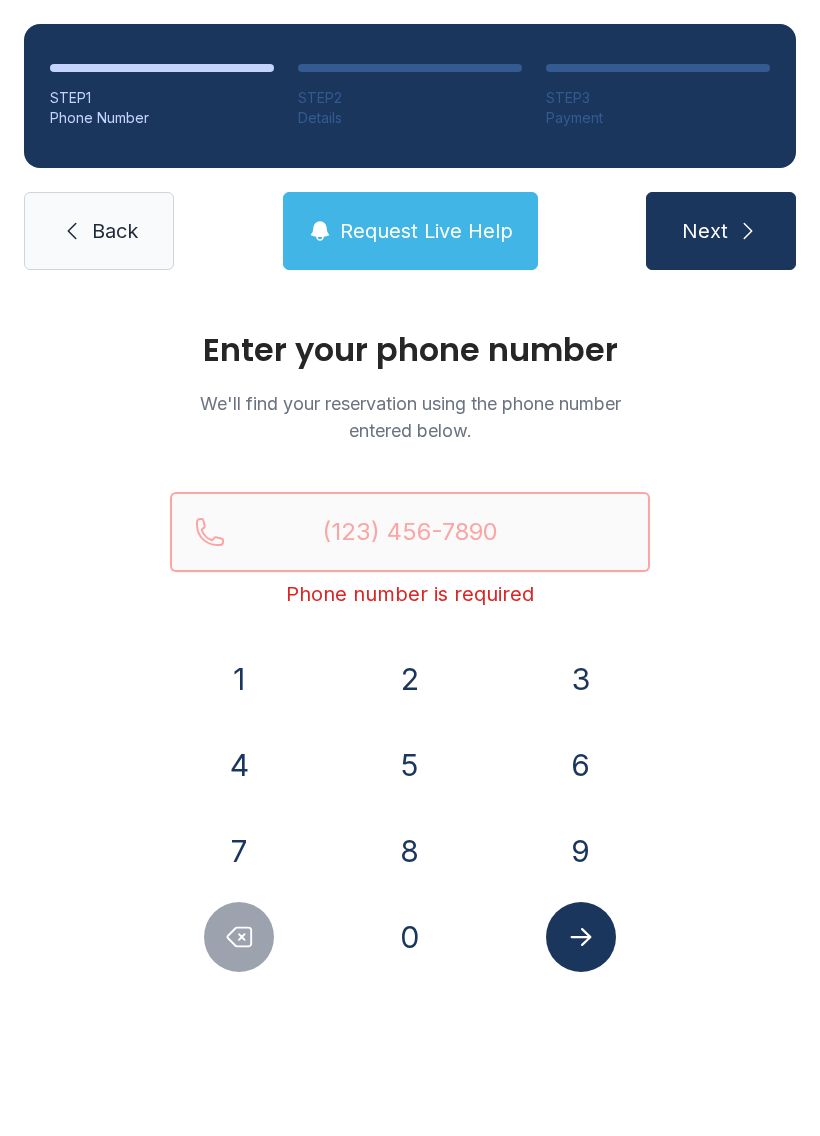 type on "(" 